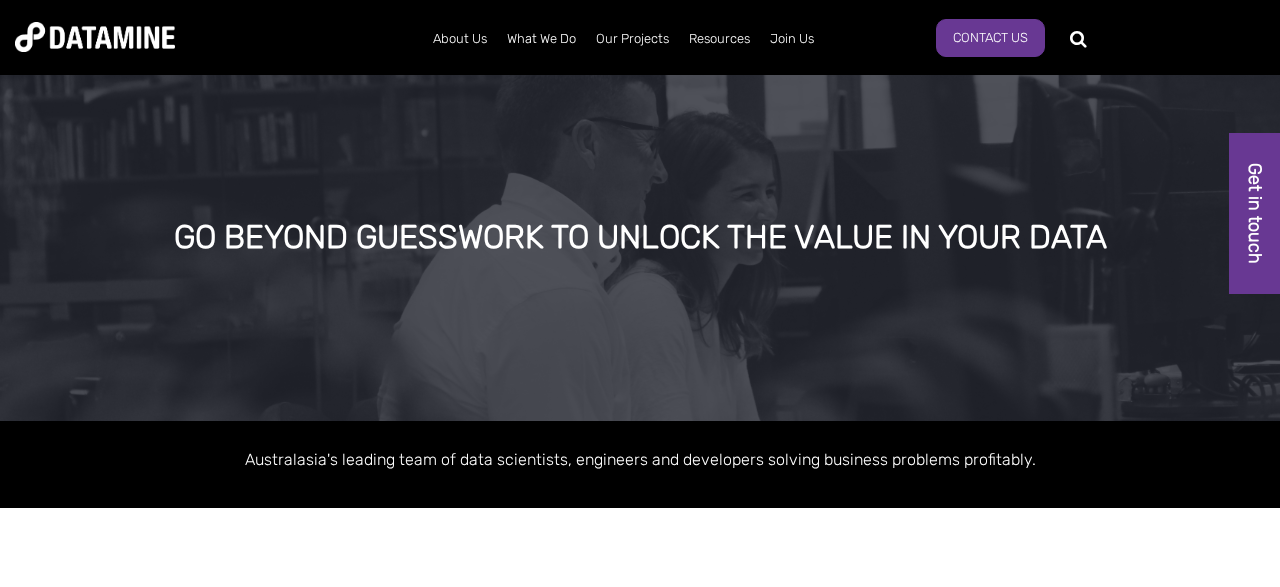 scroll, scrollTop: 52, scrollLeft: 0, axis: vertical 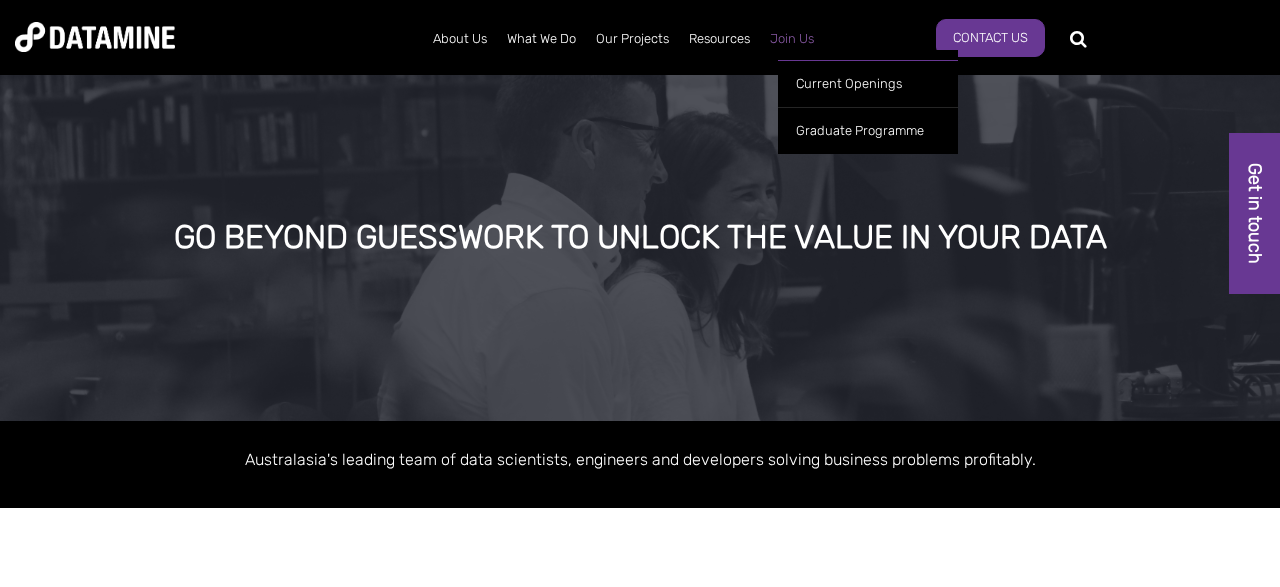 click on "Join Us" at bounding box center [792, 39] 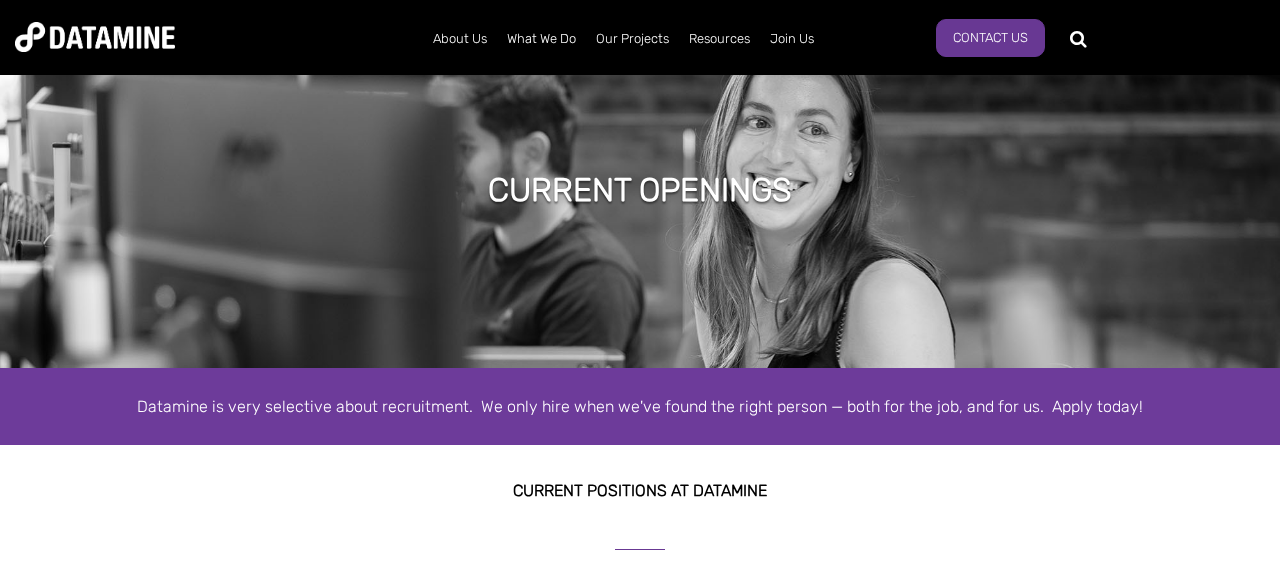 scroll, scrollTop: 0, scrollLeft: 0, axis: both 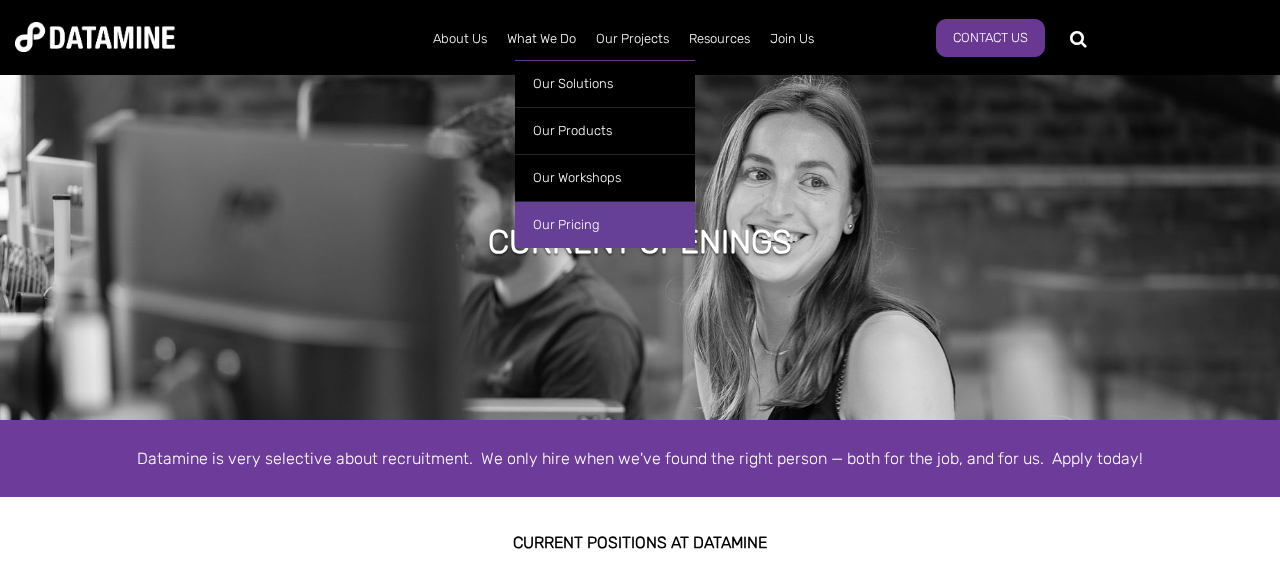click on "Our Pricing" at bounding box center [605, 224] 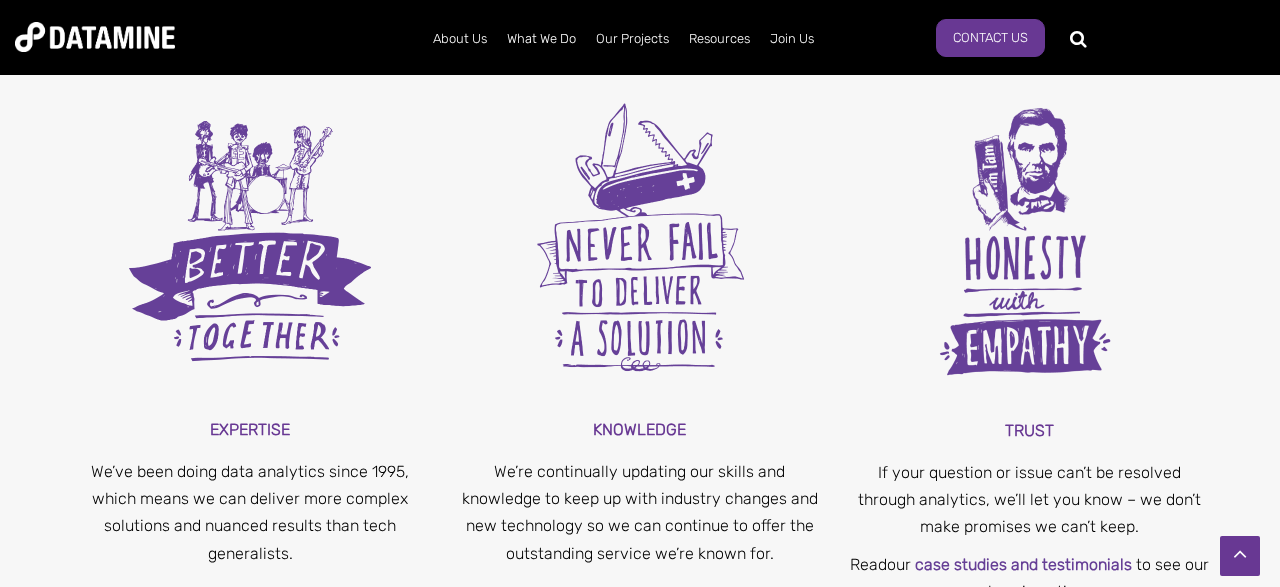 scroll, scrollTop: 7644, scrollLeft: 0, axis: vertical 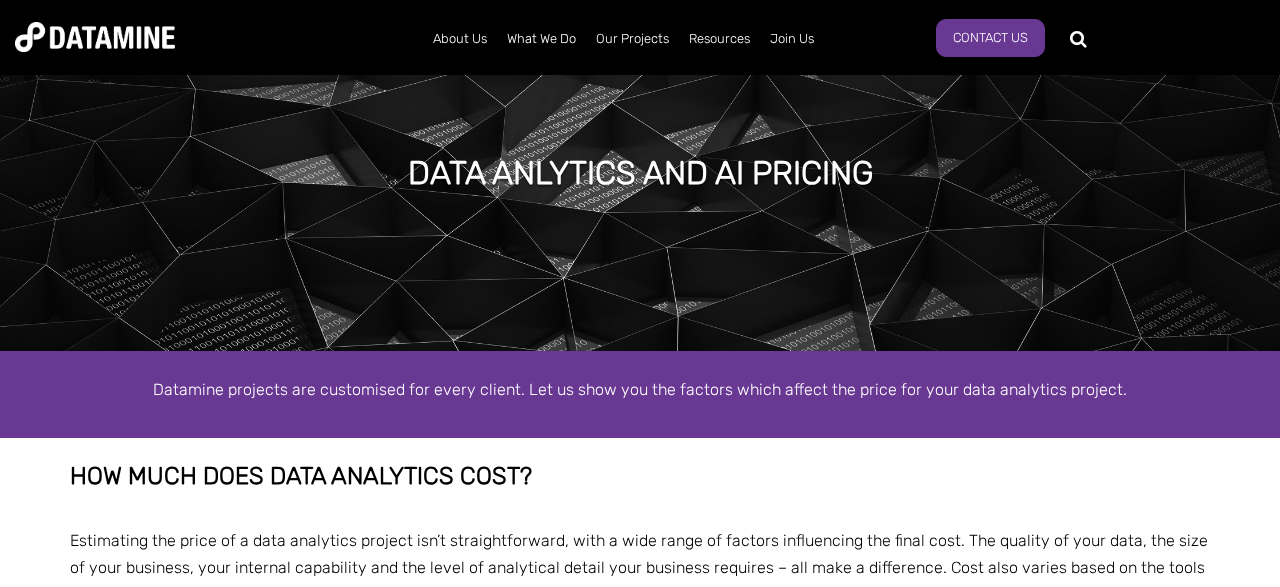 click at bounding box center (1173, 37) 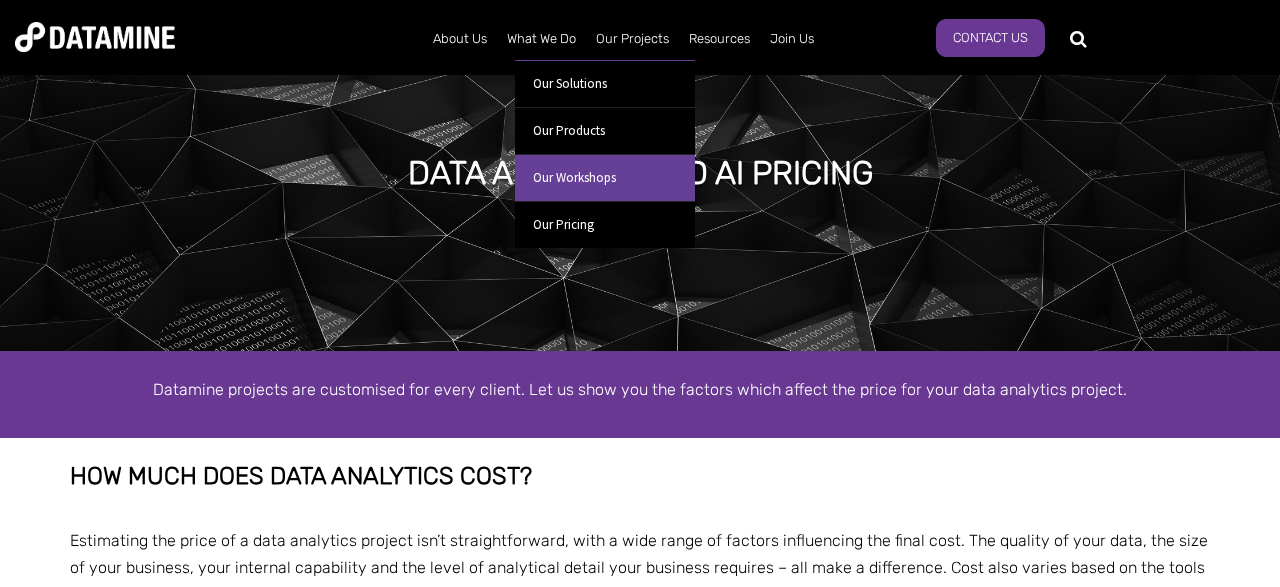 click on "Our Workshops" at bounding box center [605, 177] 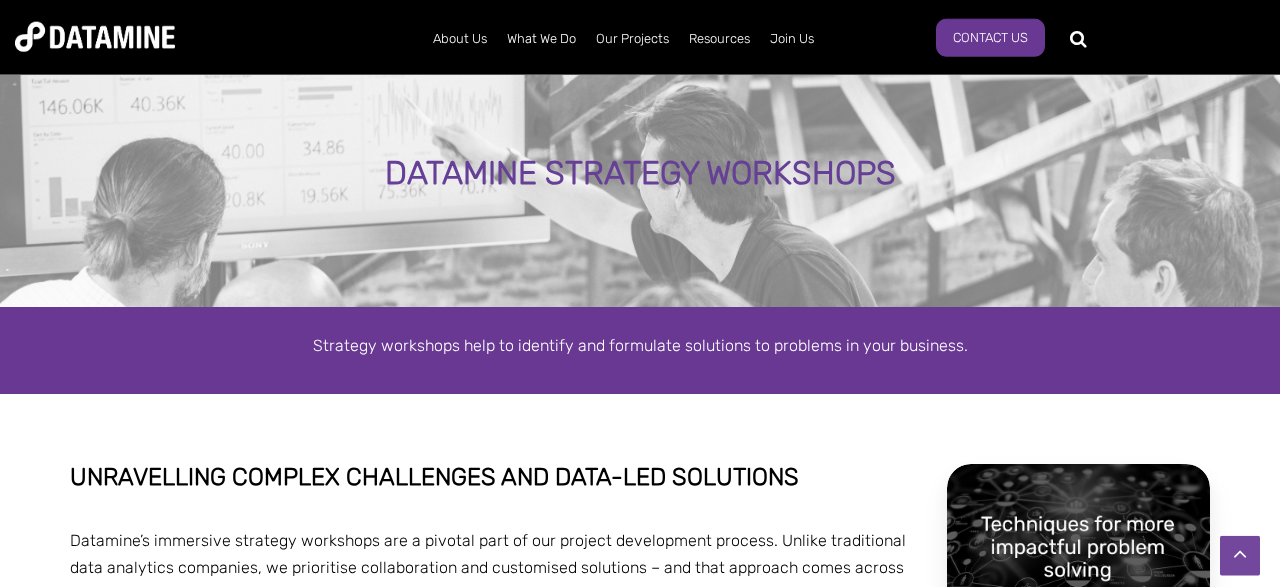 scroll, scrollTop: 0, scrollLeft: 0, axis: both 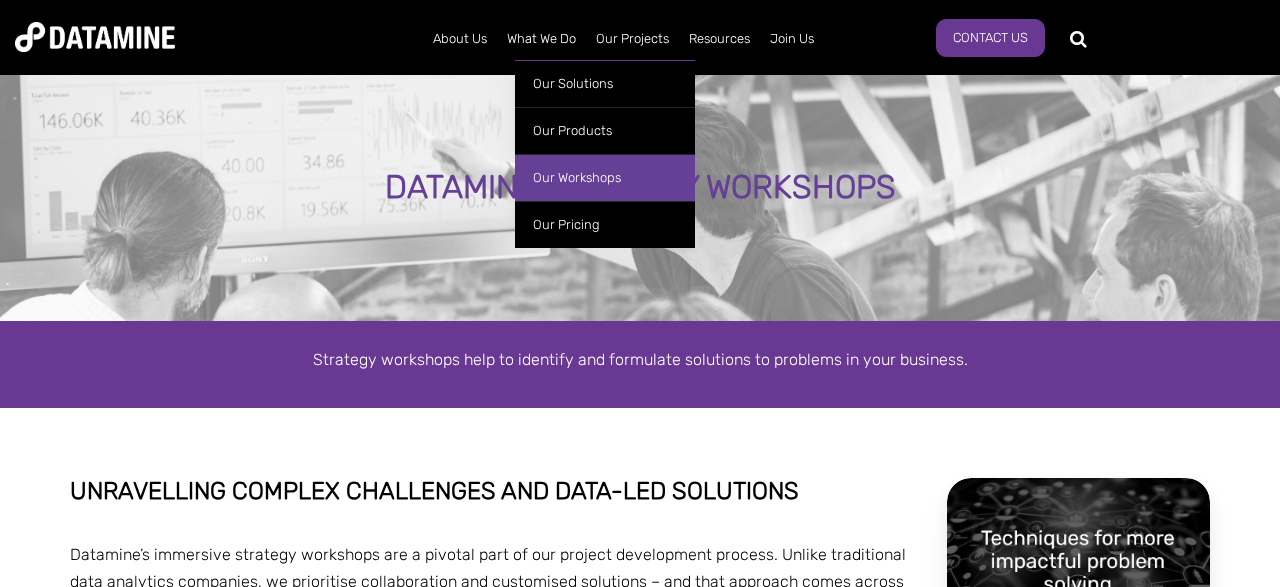 click on "Our Workshops" at bounding box center (605, 177) 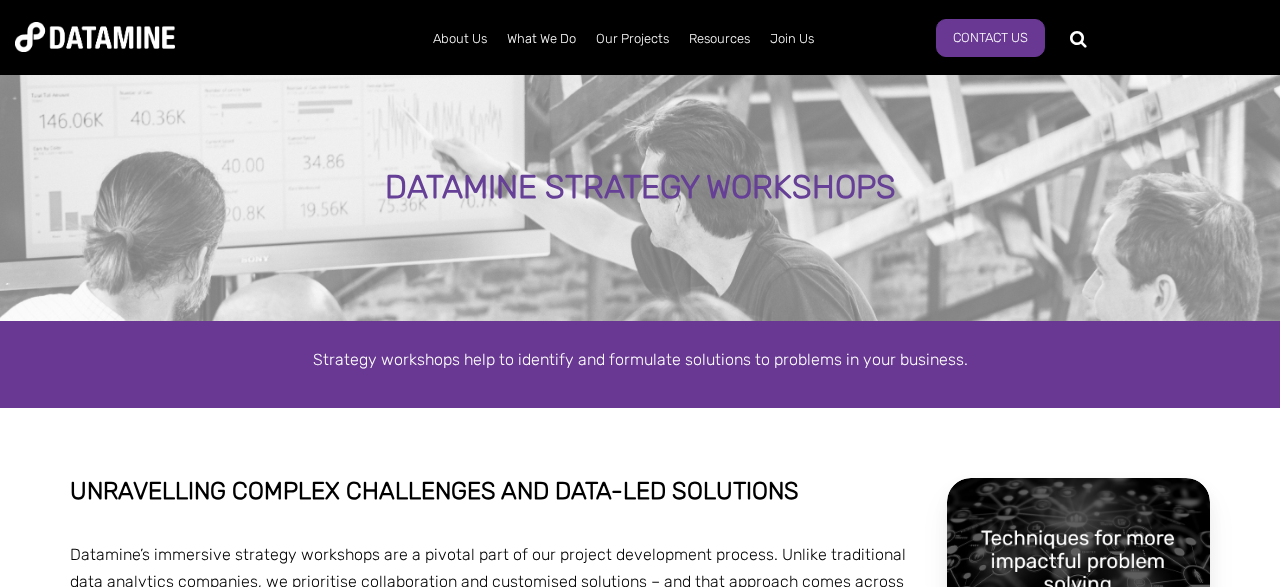 scroll, scrollTop: 0, scrollLeft: 0, axis: both 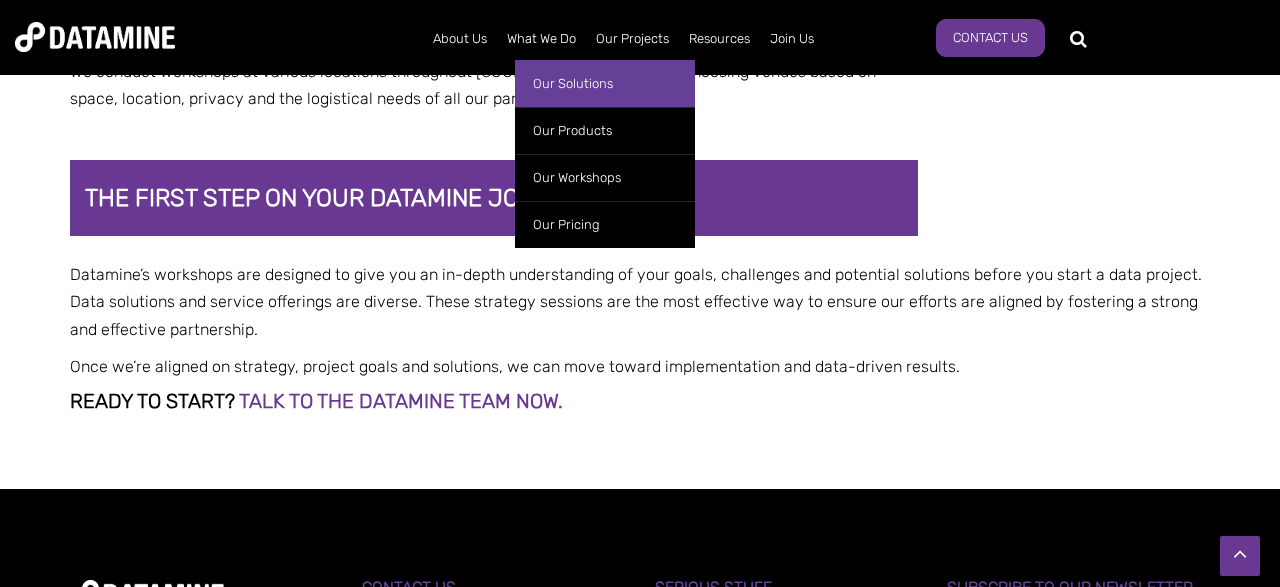click on "Our Solutions" at bounding box center (605, 83) 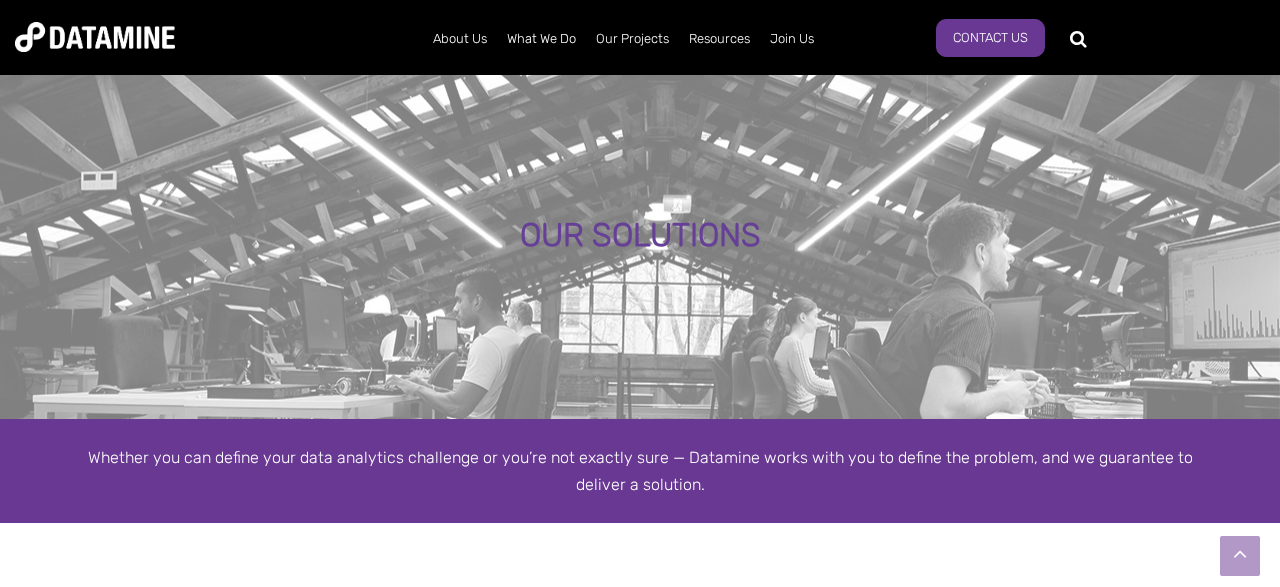 scroll, scrollTop: 0, scrollLeft: 0, axis: both 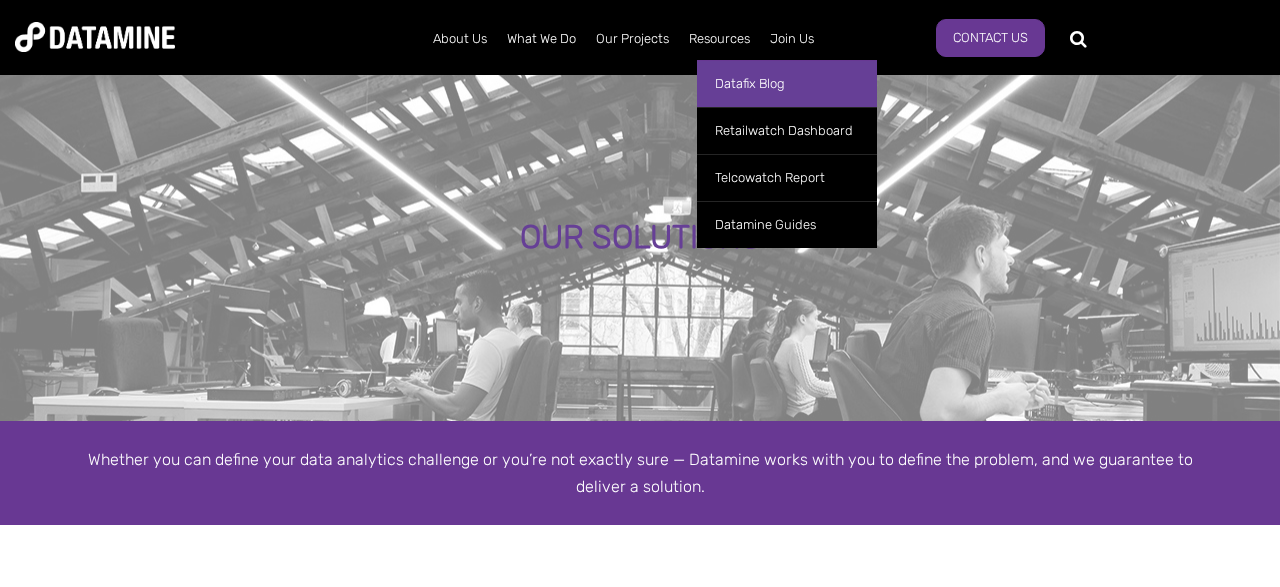 click on "Datafix Blog" at bounding box center [787, 83] 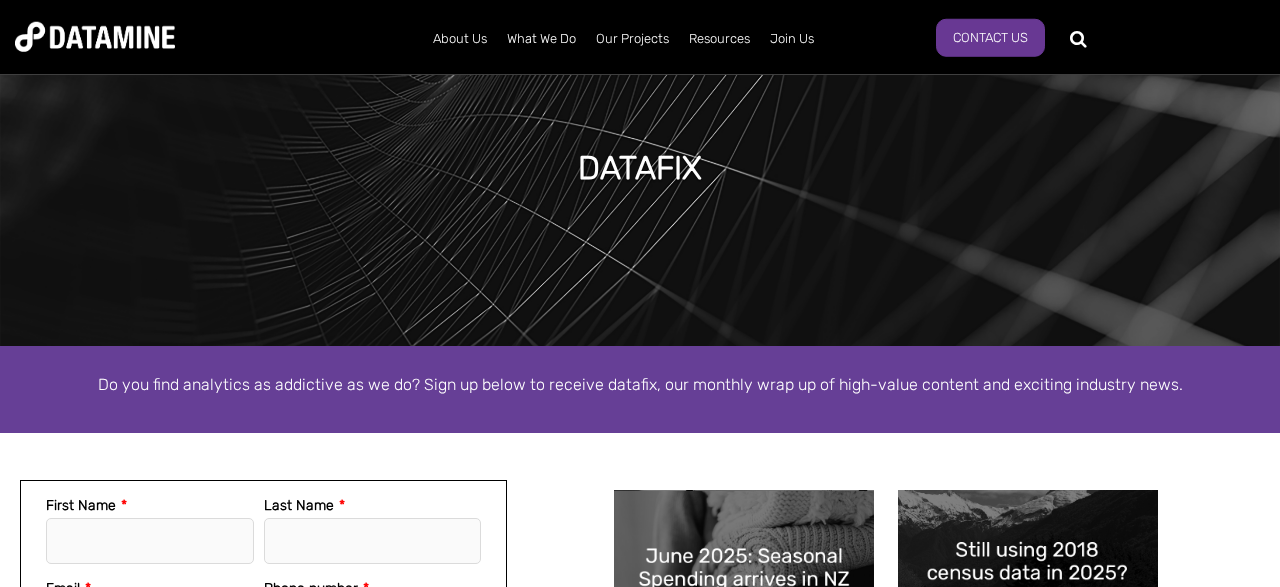 scroll, scrollTop: 0, scrollLeft: 0, axis: both 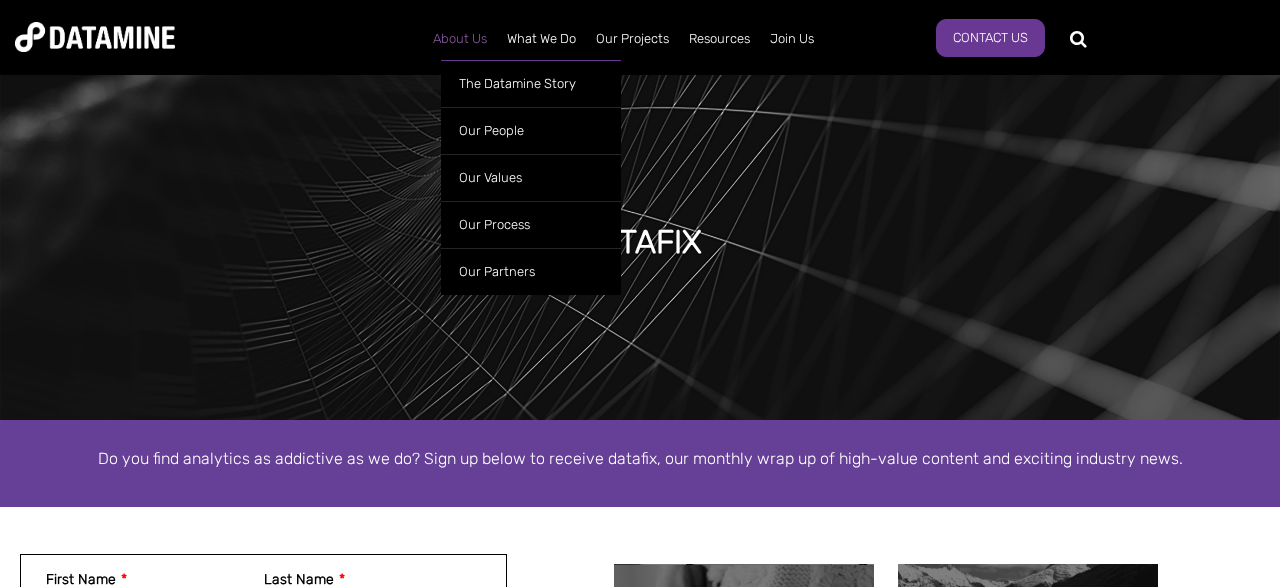 click on "About Us" at bounding box center (460, 39) 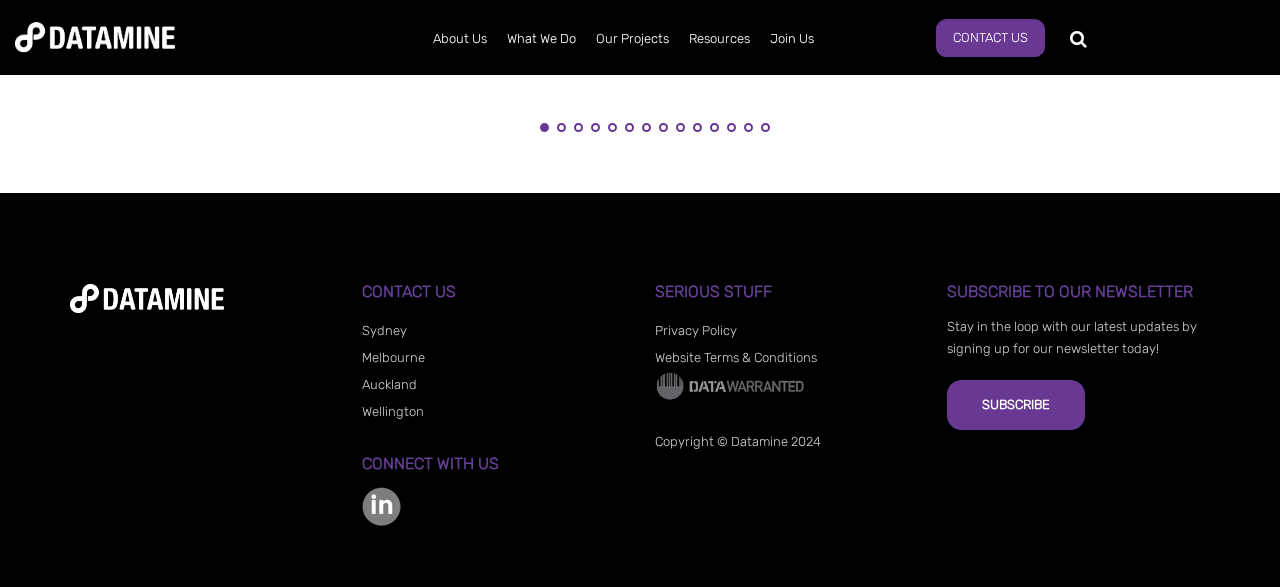 scroll, scrollTop: 2693, scrollLeft: 0, axis: vertical 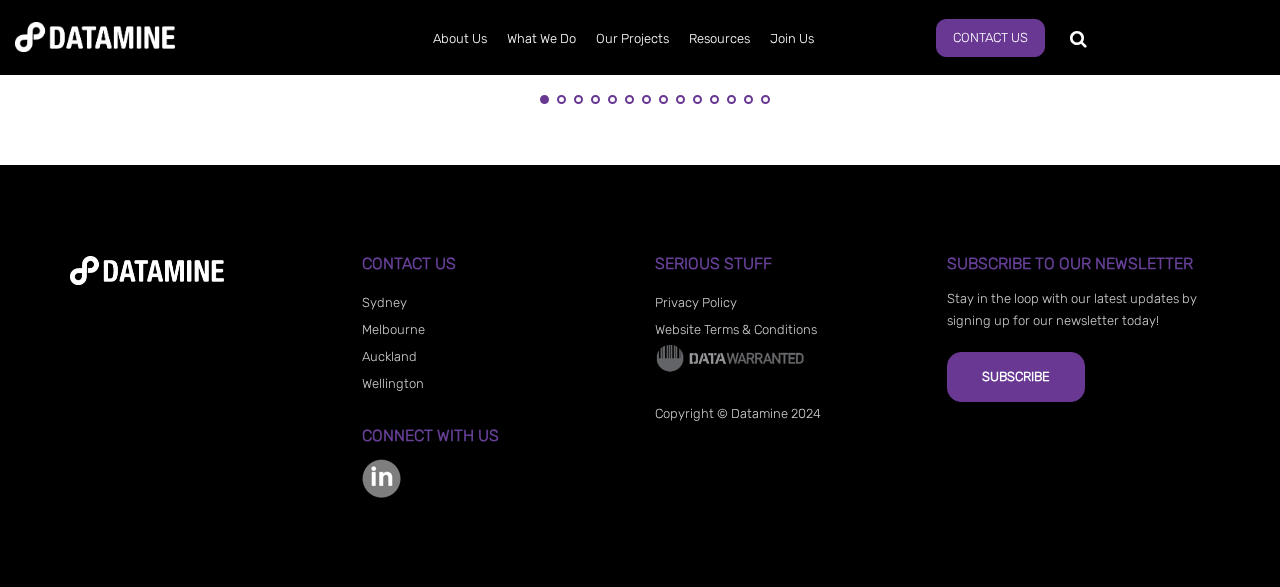 click on "Auckland" at bounding box center [389, 356] 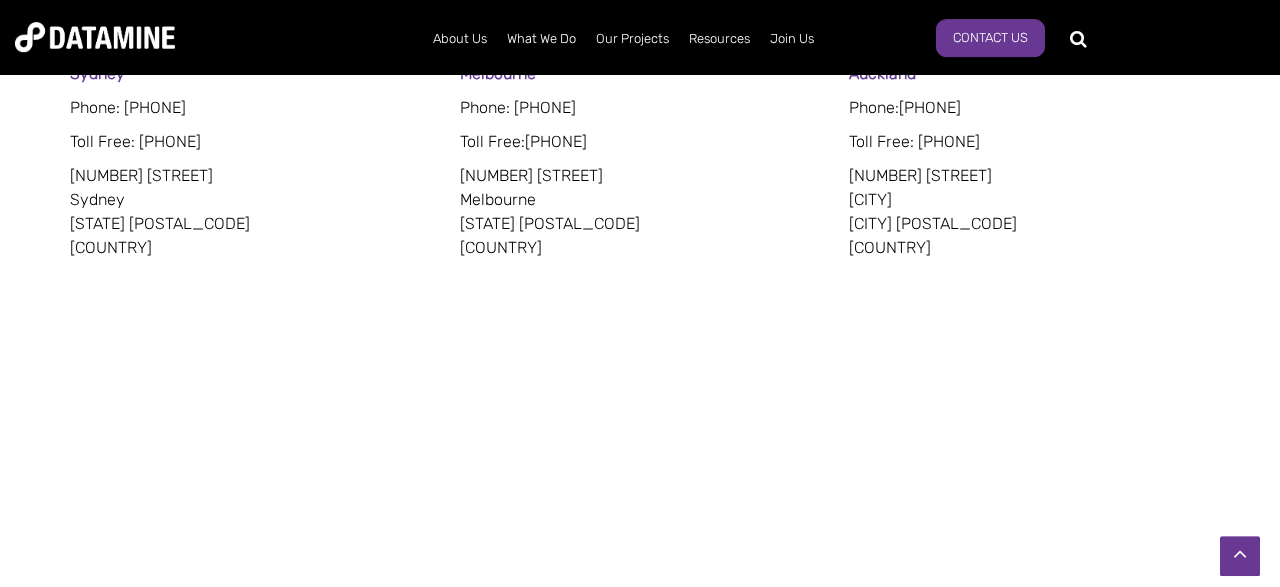 scroll, scrollTop: 1300, scrollLeft: 0, axis: vertical 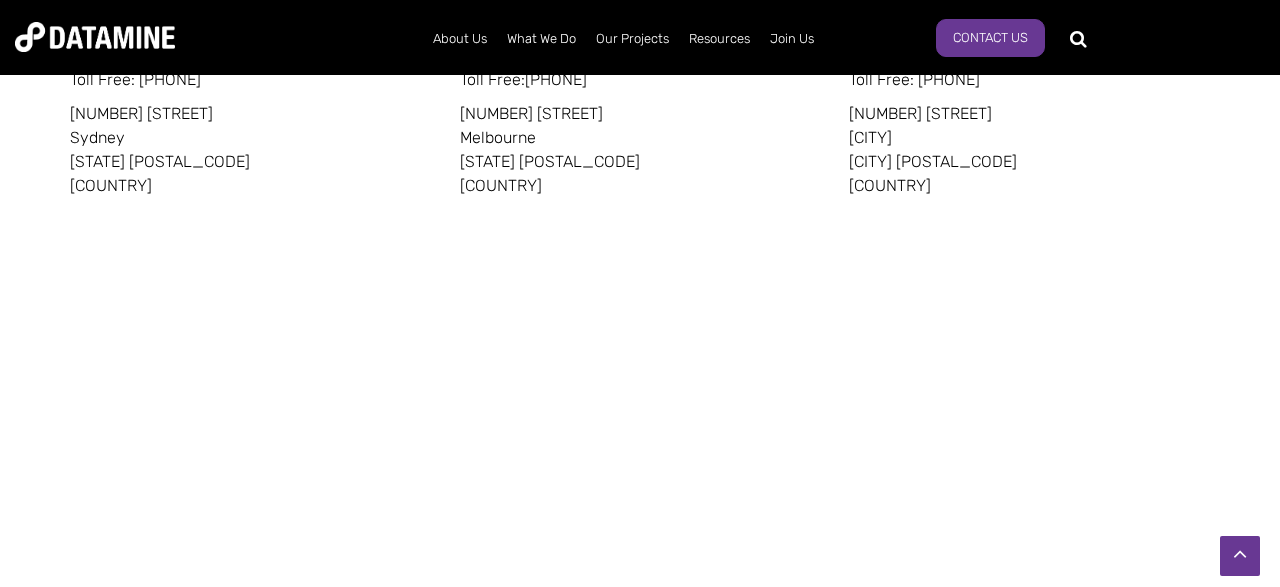 click on "[CITY]
Phone: [PHONE]
Toll Free : [PHONE]
[NUMBER] [STREET] [CITY] [STATE] [COUNTRY]
[CITY]
Phone: [PHONE]
Toll Free:  [PHONE]
[NUMBER] [STREET] [CITY] [STATE] [COUNTRY]
[CITY]
Phone:  [PHONE]
Toll Free: [PHONE]
[NUMBER] [STREET] [CITY] [POSTAL_CODE] [COUNTRY]" at bounding box center (640, 272) 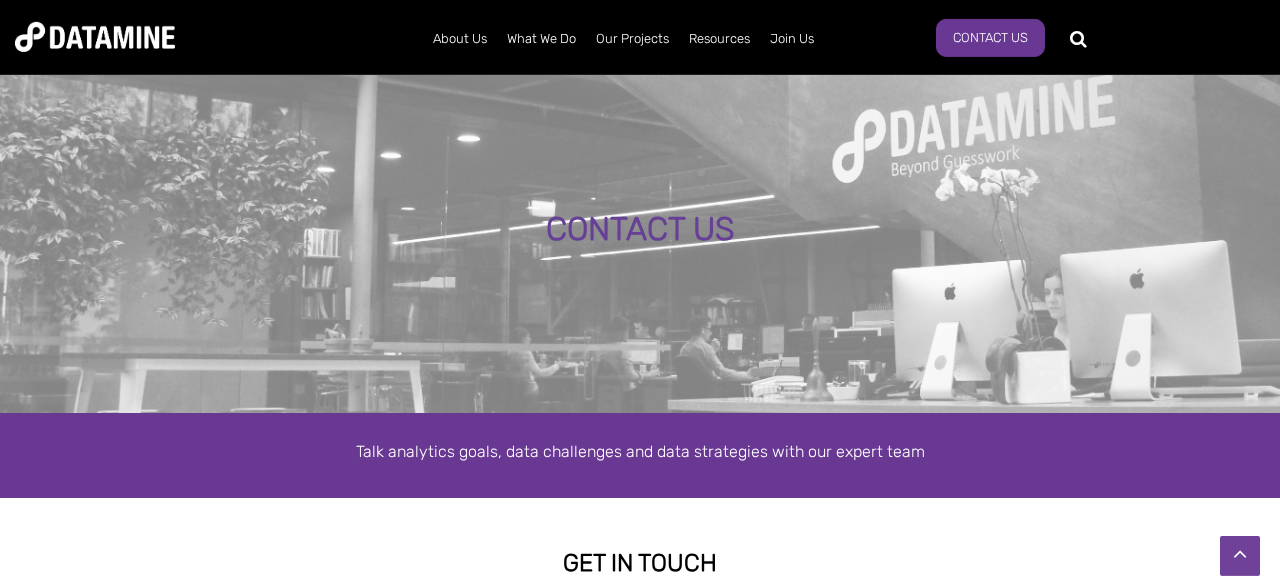scroll, scrollTop: 0, scrollLeft: 0, axis: both 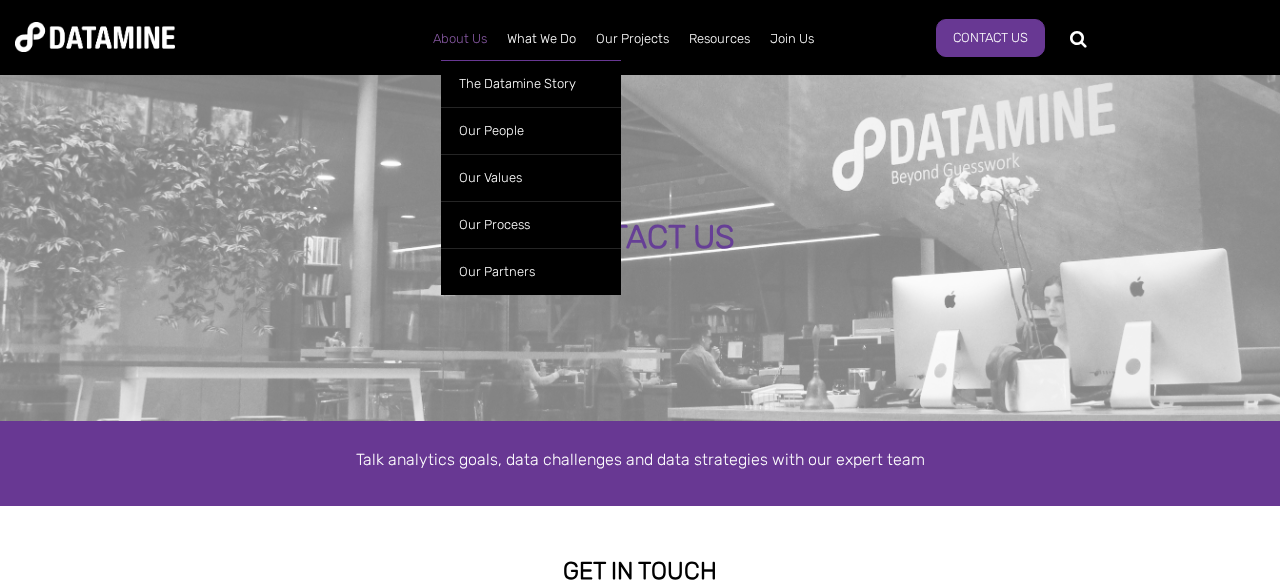 click on "About Us" at bounding box center [460, 39] 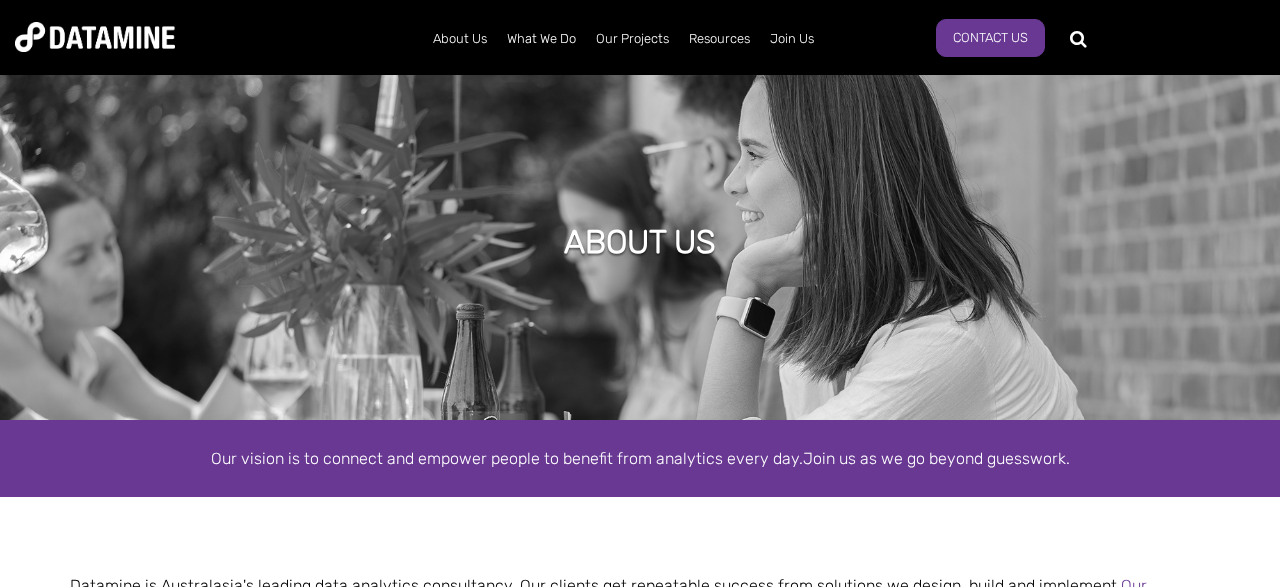 scroll, scrollTop: 0, scrollLeft: 0, axis: both 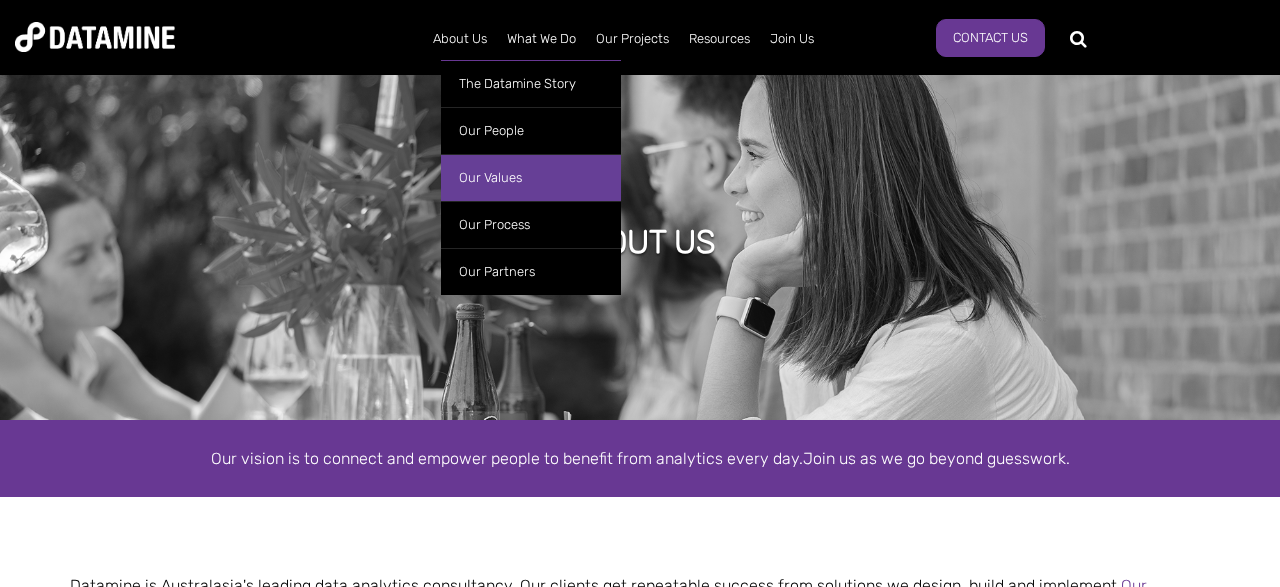 click on "Our Values" at bounding box center (531, 177) 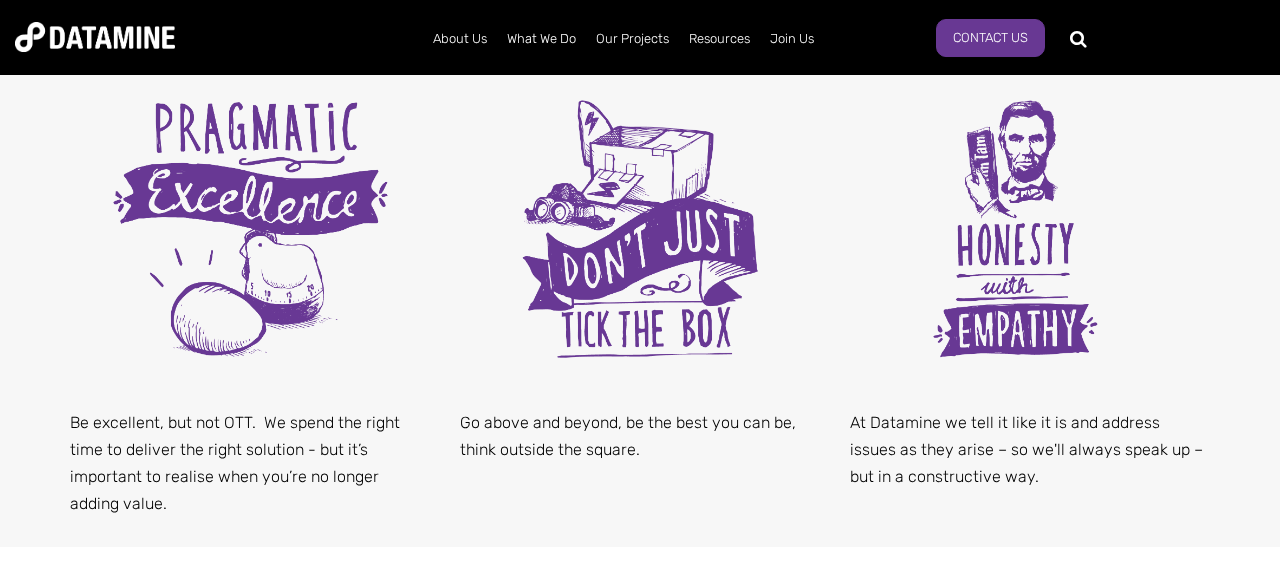 scroll, scrollTop: 1144, scrollLeft: 0, axis: vertical 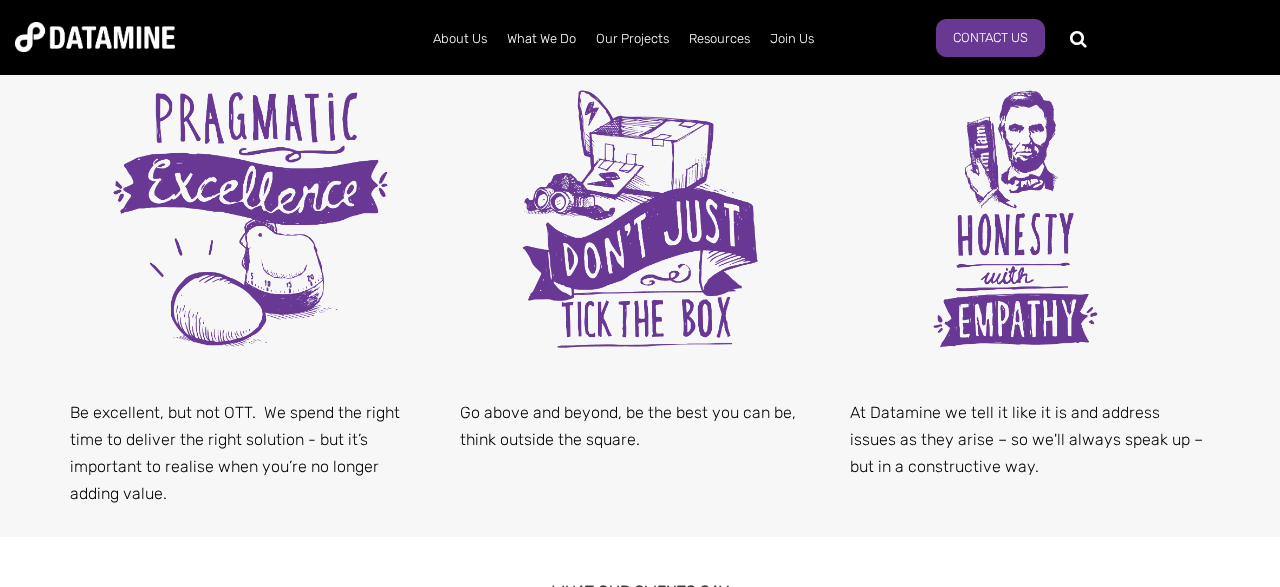 click on "Externally, this means delivering a complete solution, internally it’s the small things that keep our business running.
Our brand promise.  We’ve never failed so far and we don’t intend to.
Teamwork makes the dream work - and like the saying goes, many hands make light work.
Be excellent, but not OTT.  We spend the right time to deliver the right solution - but it’s important to realise when you’re no longer adding value." at bounding box center (640, 72) 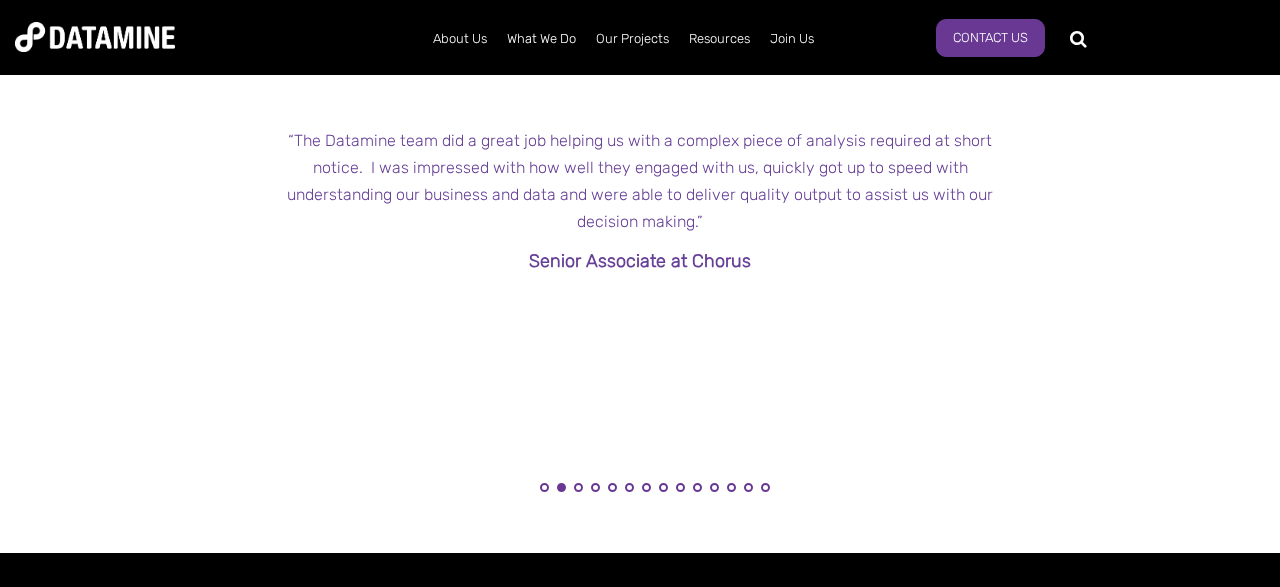 scroll, scrollTop: 2028, scrollLeft: 0, axis: vertical 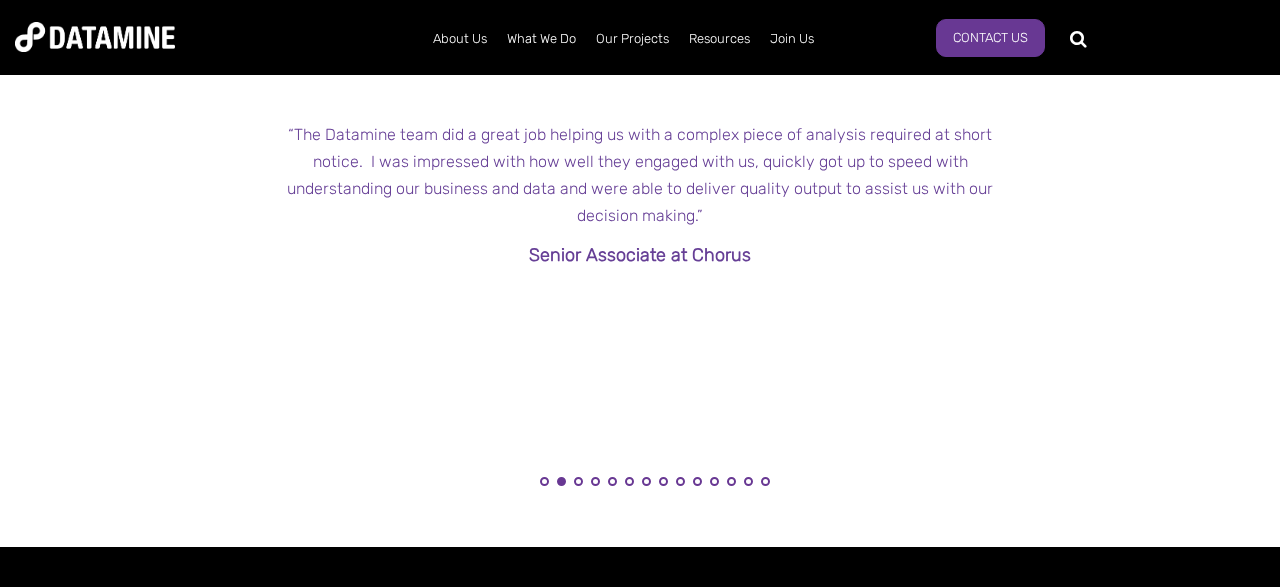 click on "3" at bounding box center (579, 487) 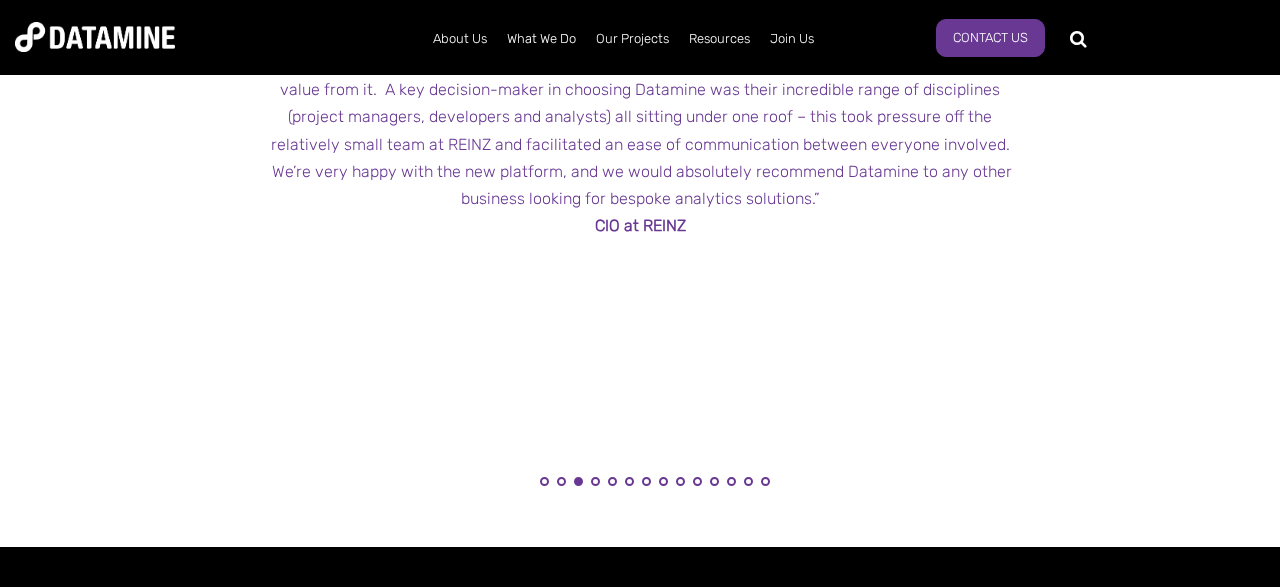 type 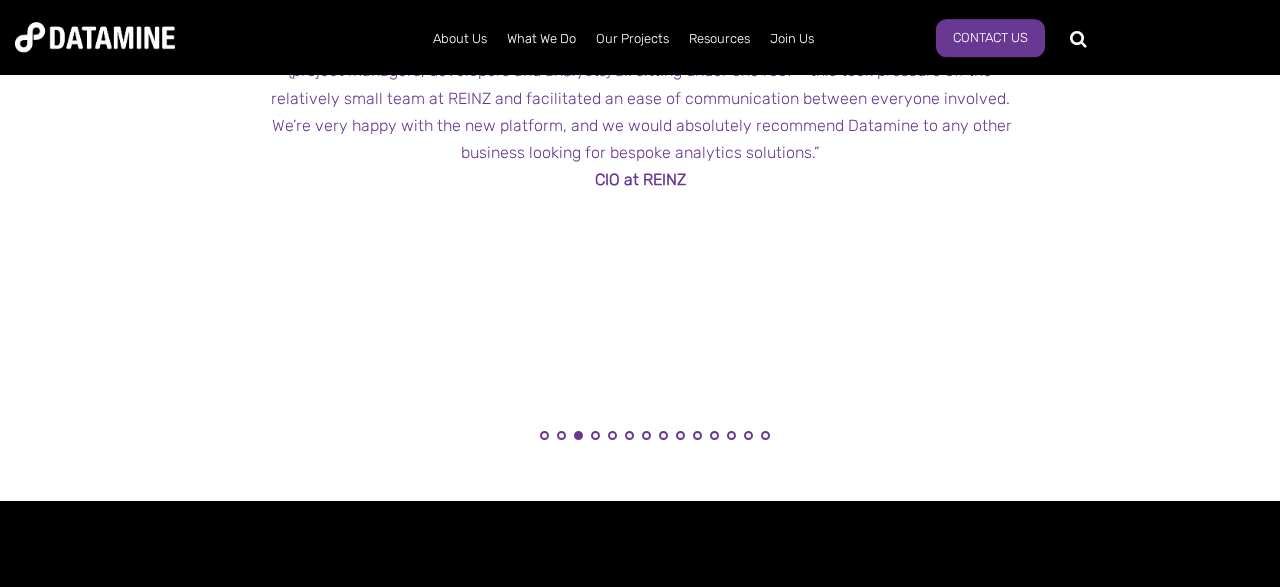 scroll, scrollTop: 2080, scrollLeft: 0, axis: vertical 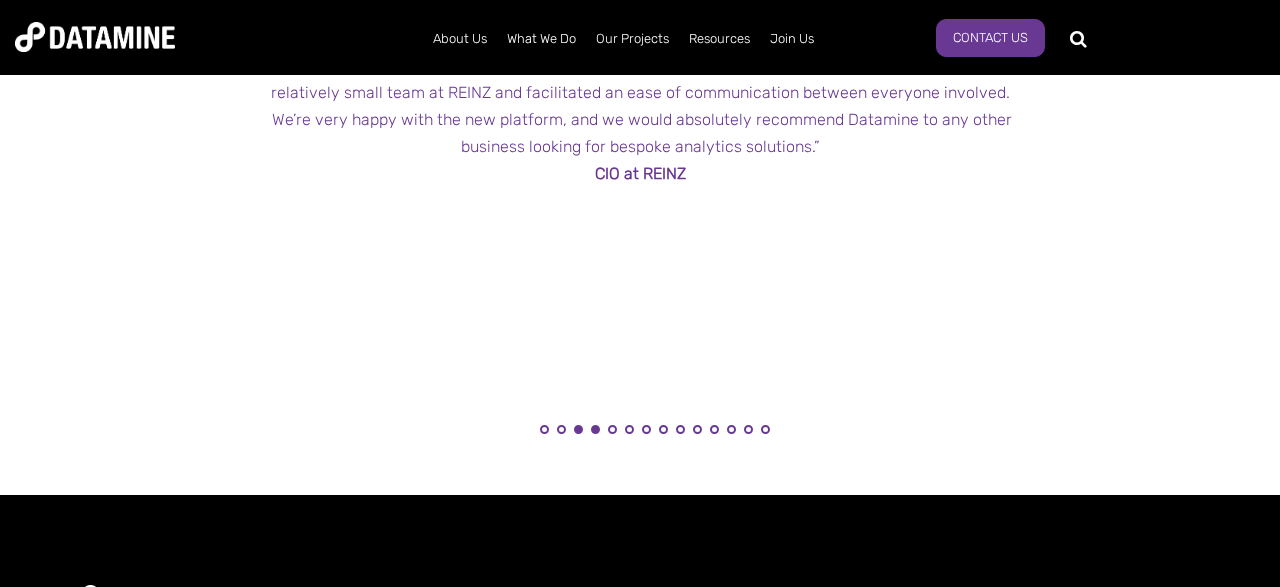 click on "4" at bounding box center (595, 429) 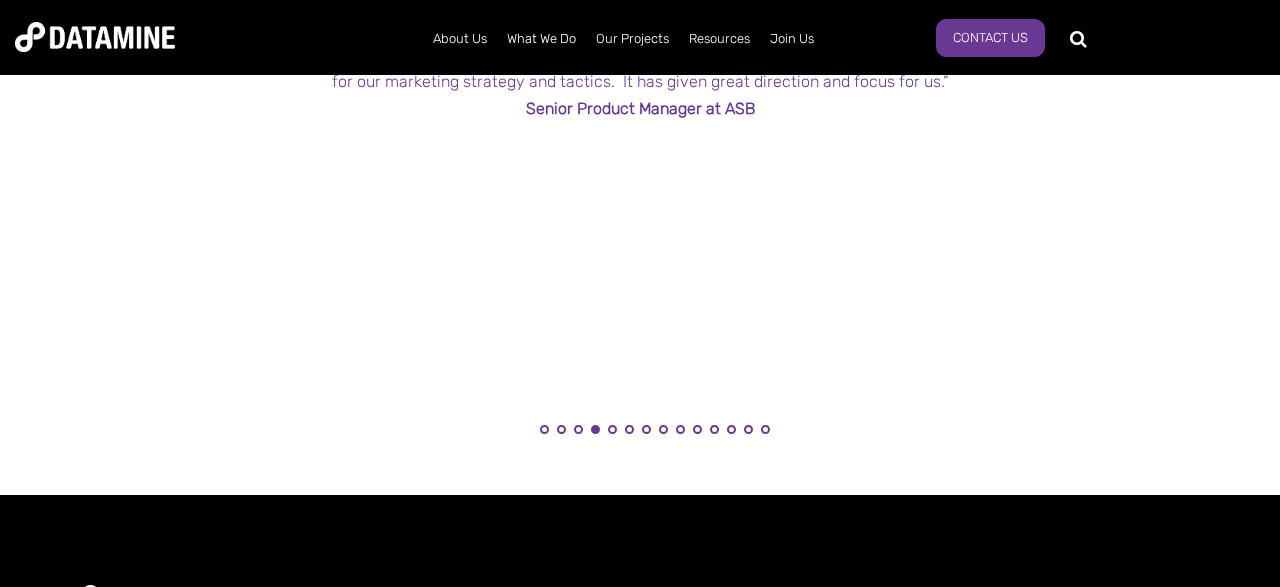 type 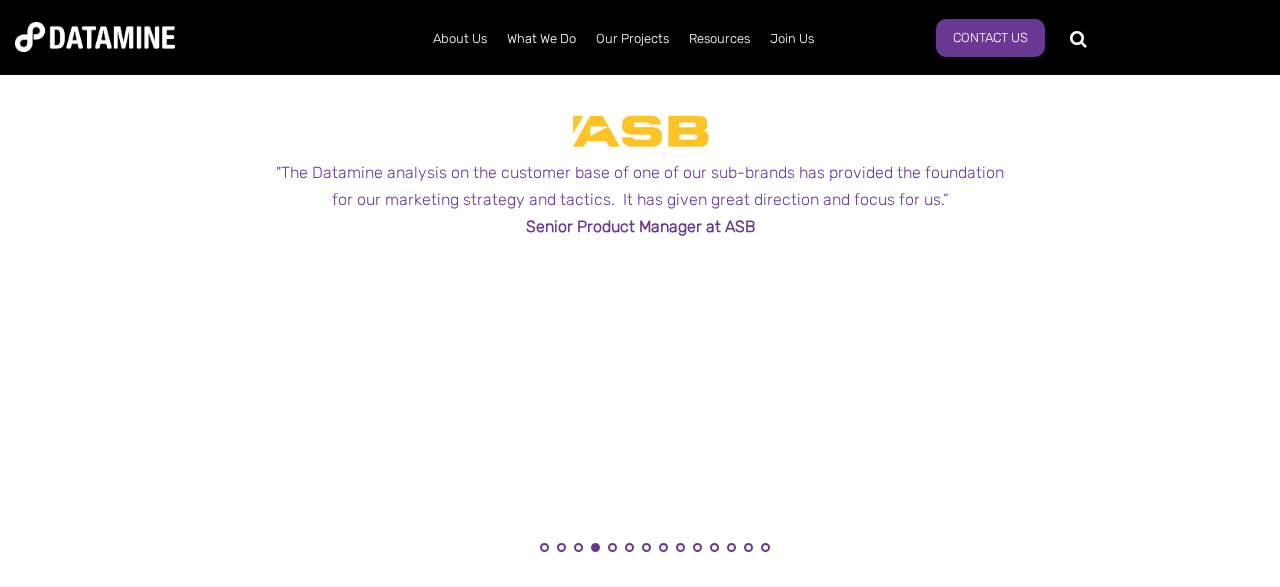 scroll, scrollTop: 2028, scrollLeft: 0, axis: vertical 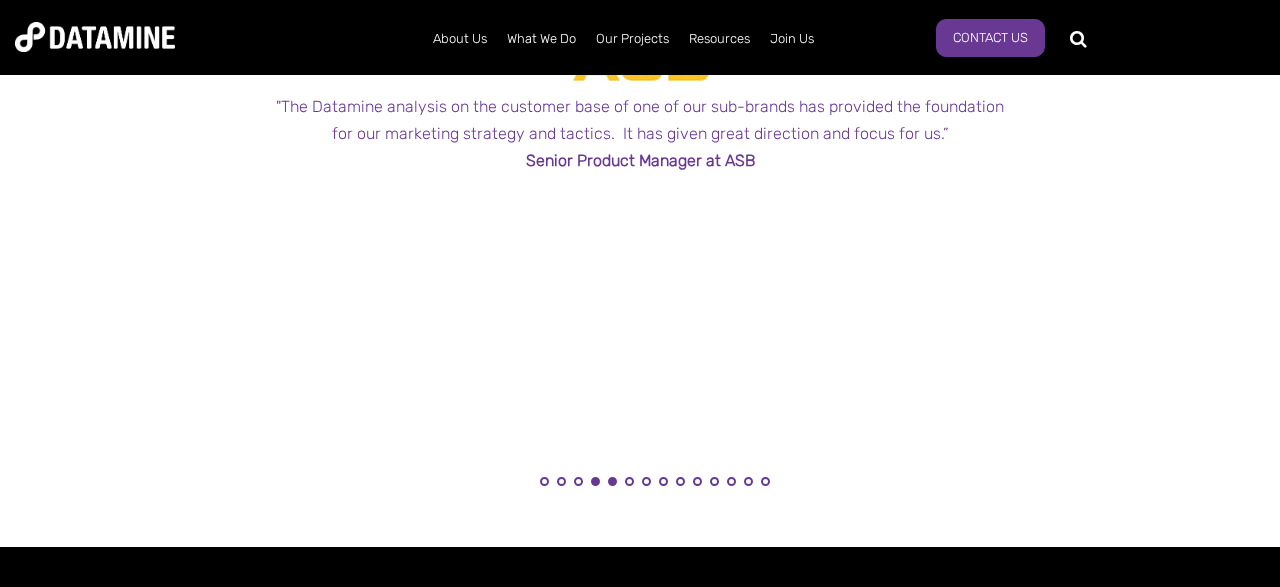 click on "5" at bounding box center [612, 481] 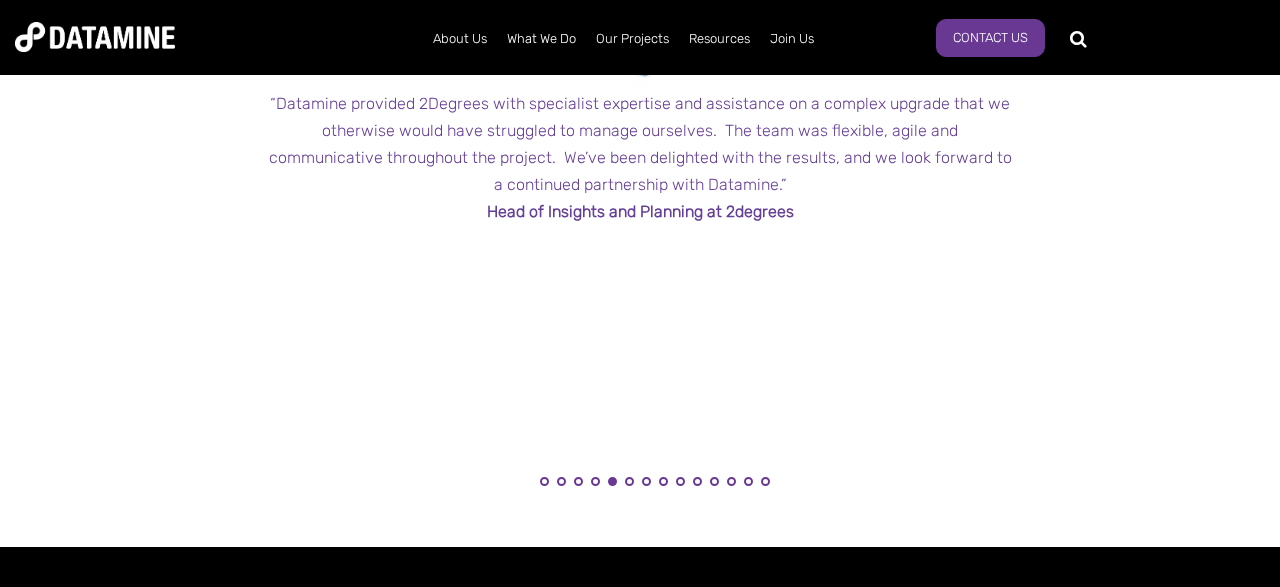 type 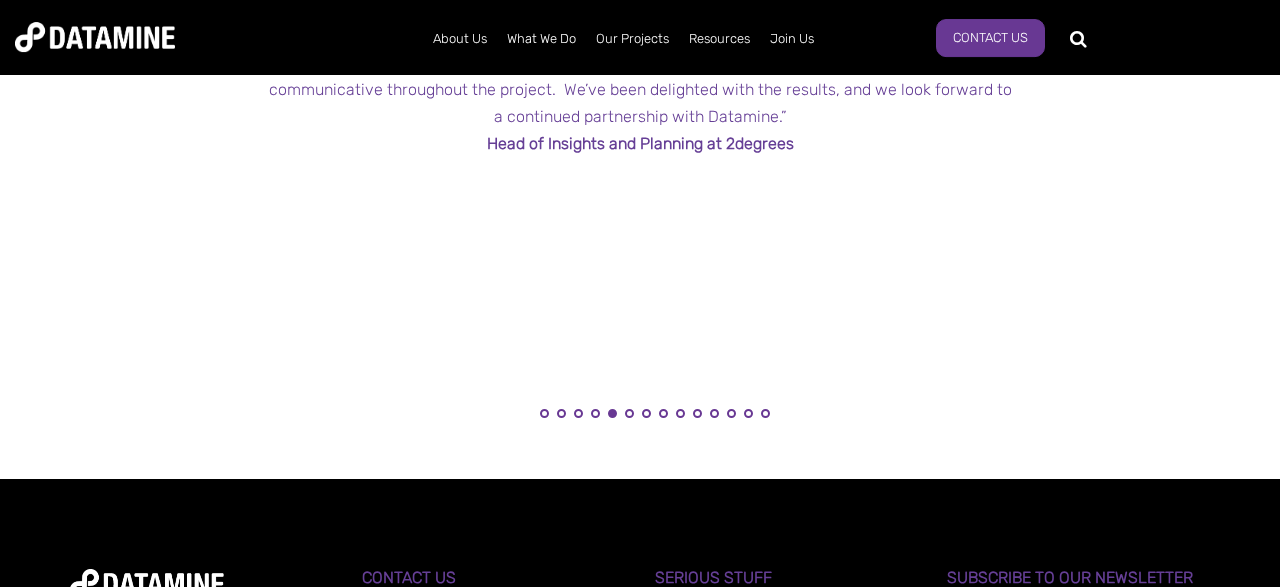scroll, scrollTop: 2184, scrollLeft: 0, axis: vertical 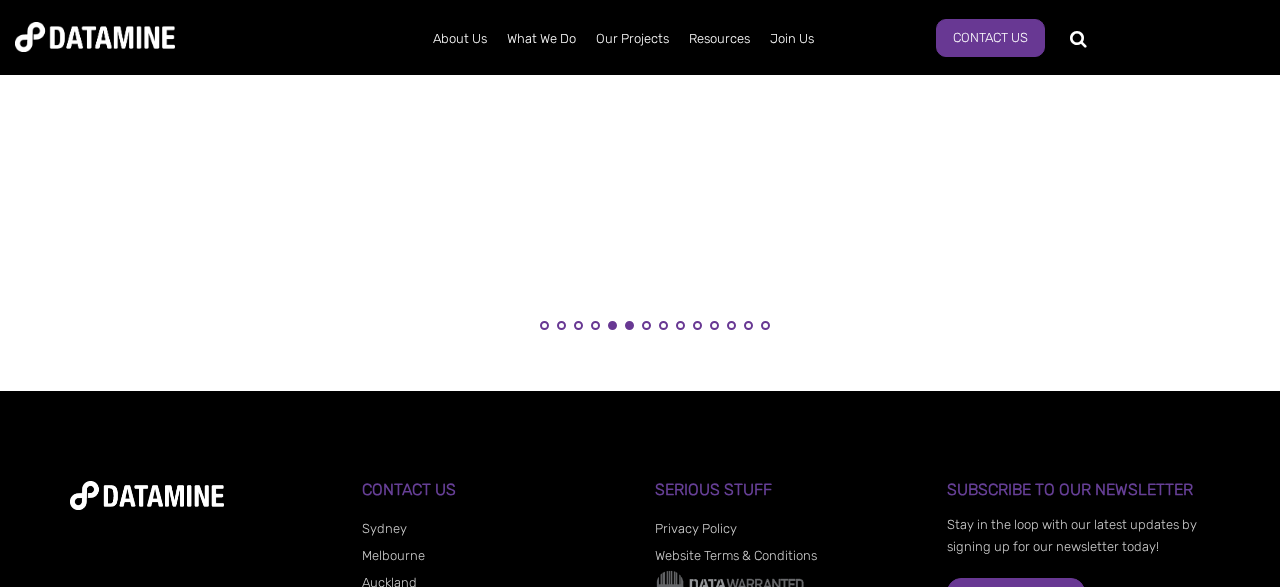 click on "6" at bounding box center [629, 325] 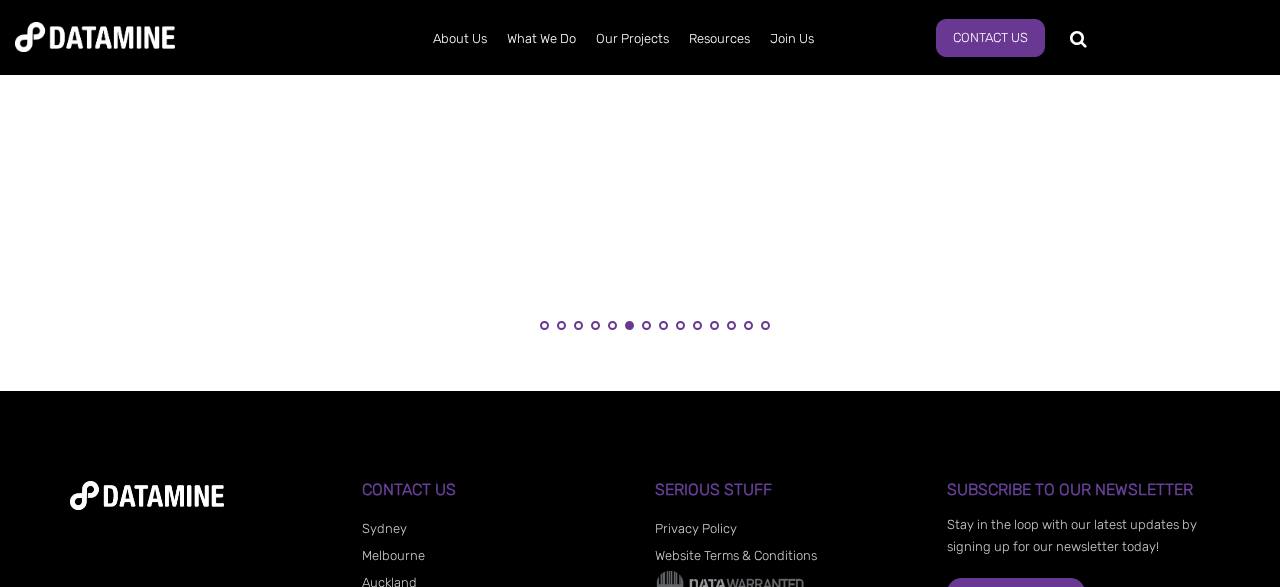 type 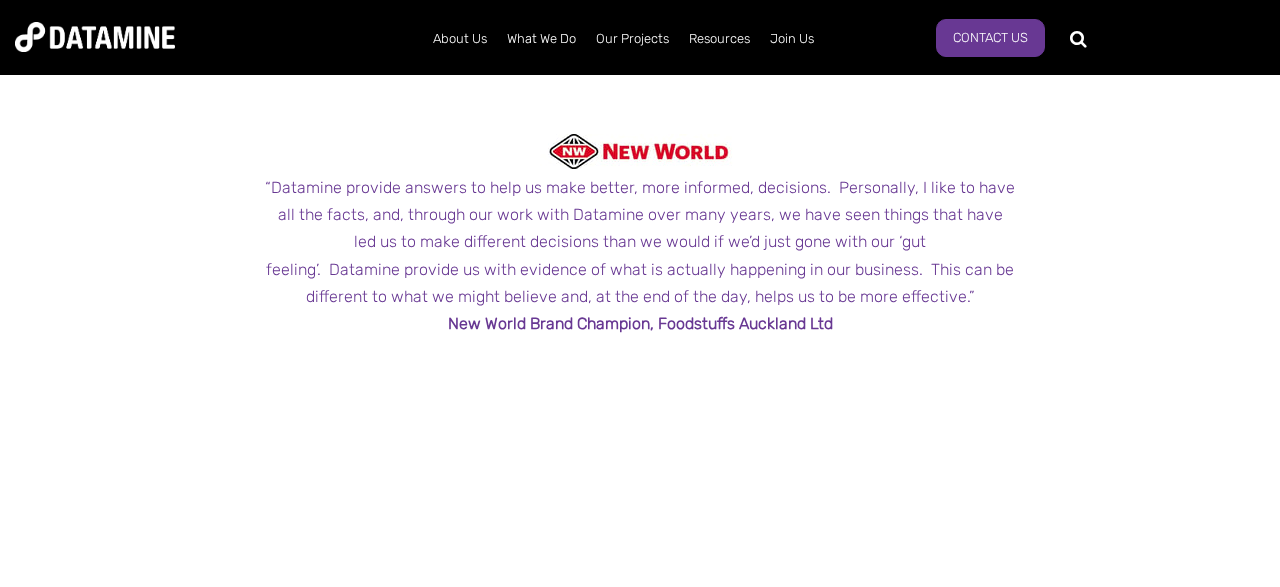 scroll, scrollTop: 1872, scrollLeft: 0, axis: vertical 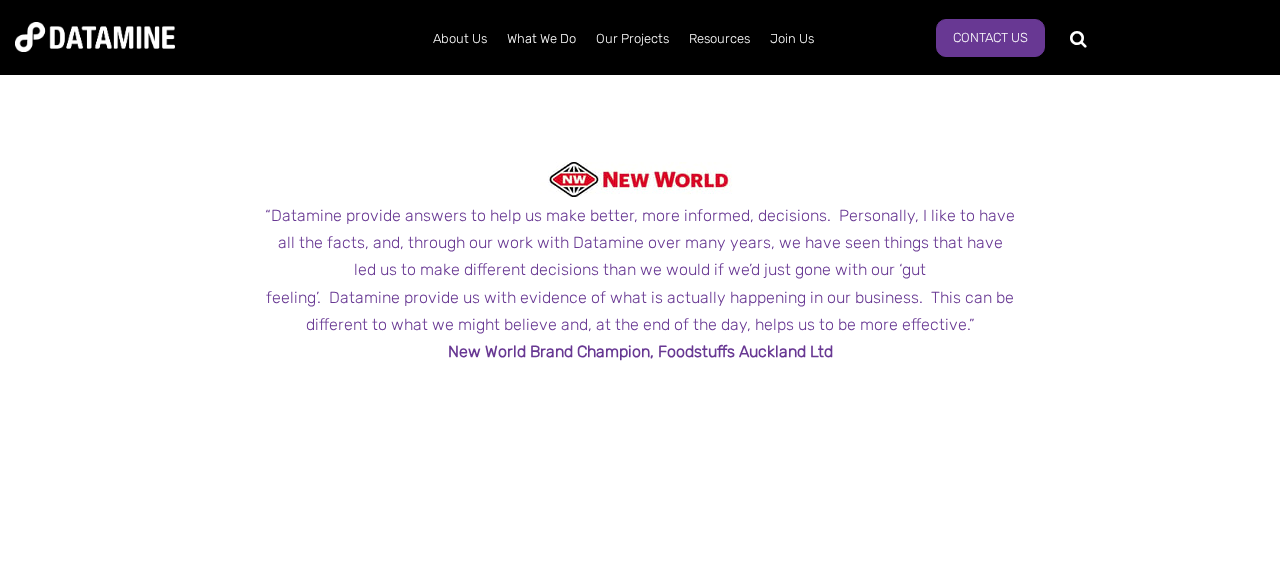 click on ""Datamine’s consultants possess a unique combination of skills – marketing and business acumen backed up by solid technical ability.  They are able to deliver both day-to-day marketing solutions while at the same time maintaining a long-term strategic view of our business. The Datamine team are great to work with, focusing on helping us to come up with innovative solutions to the challenges that the TOWER Group faces.”
[TITLE] of TOWER Corporation Holdings Limited
"
[TITLE]
[TITLE] at Chorus
[TITLE] at REINZ" at bounding box center (1765, 263) 